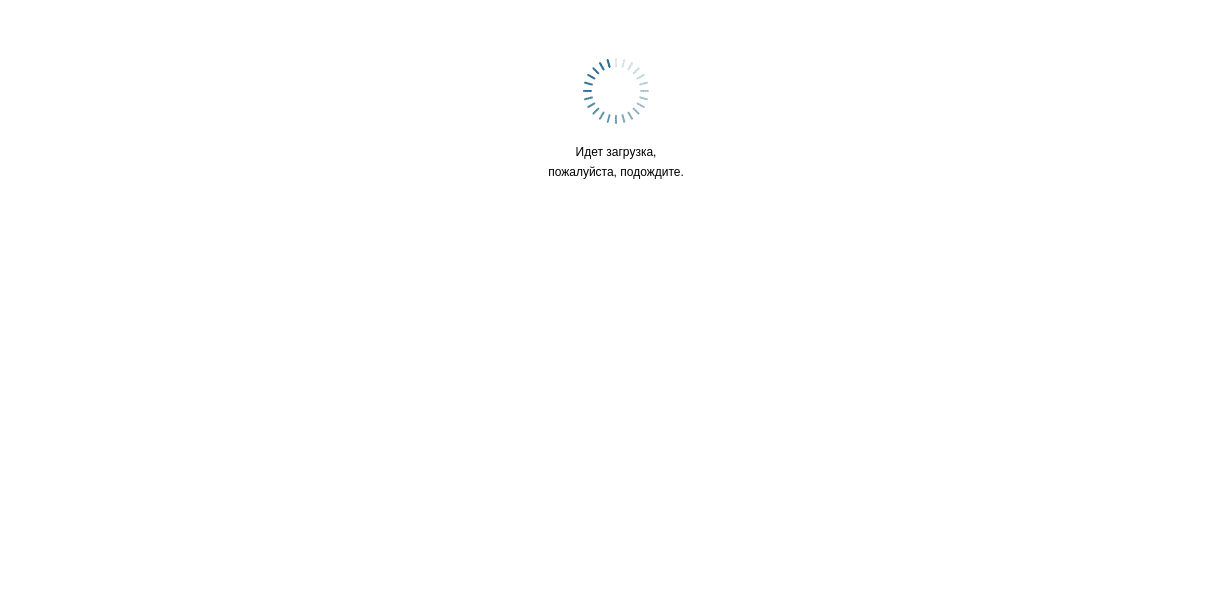 scroll, scrollTop: 0, scrollLeft: 0, axis: both 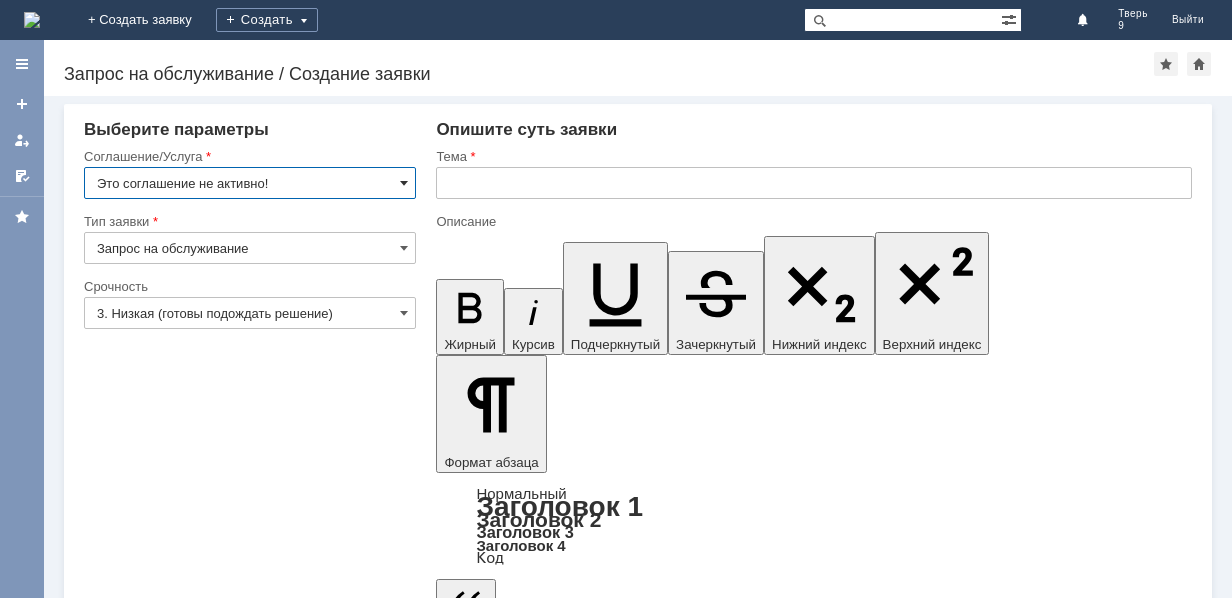click at bounding box center (404, 183) 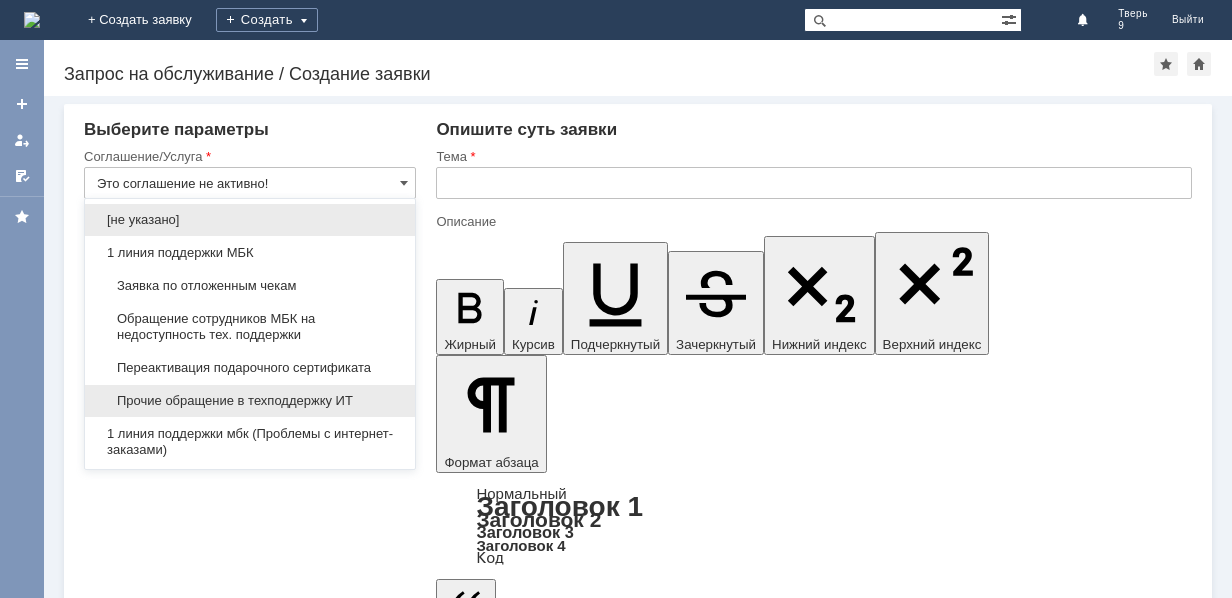 click on "Прочие обращение в техподдержку ИТ" at bounding box center [250, 401] 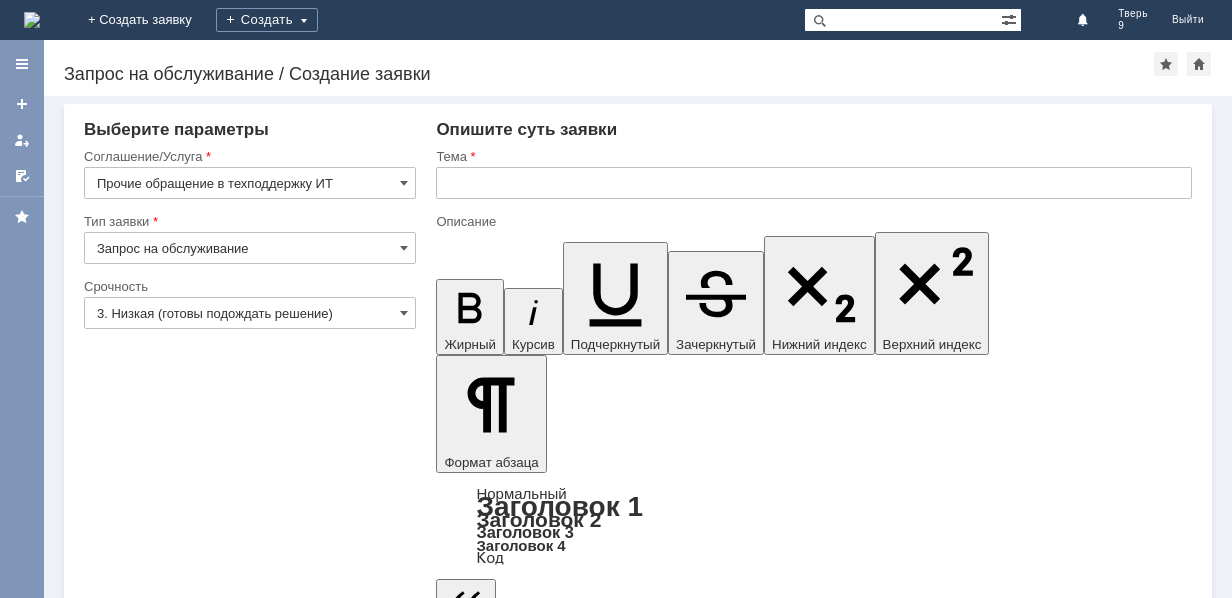 type on "Прочие обращение в техподдержку ИТ" 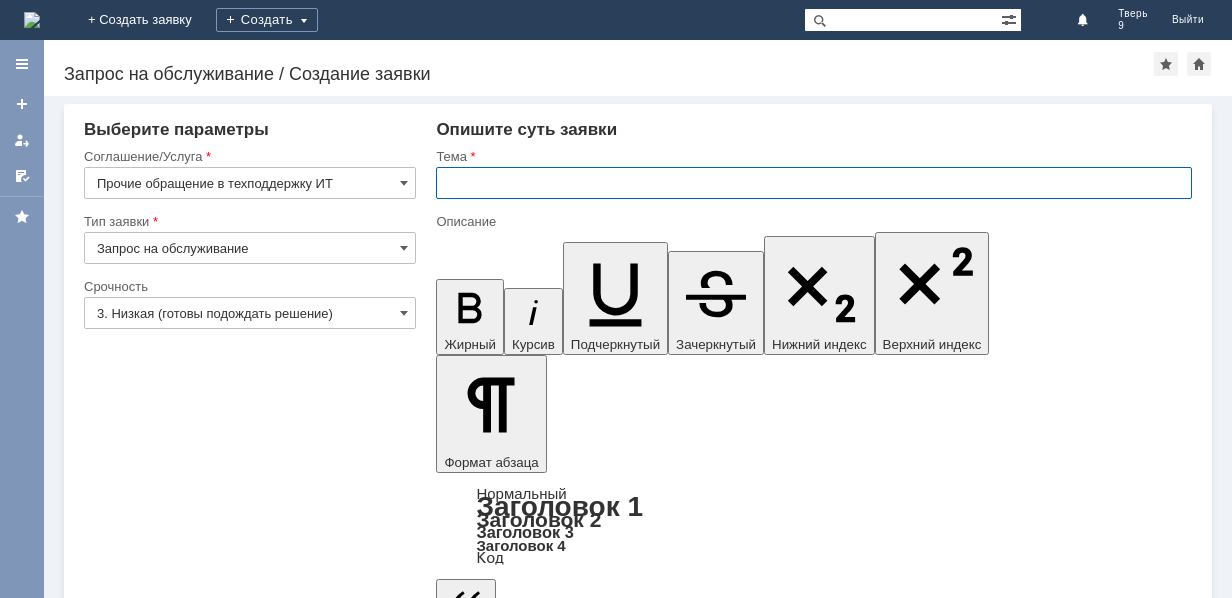 click at bounding box center [814, 183] 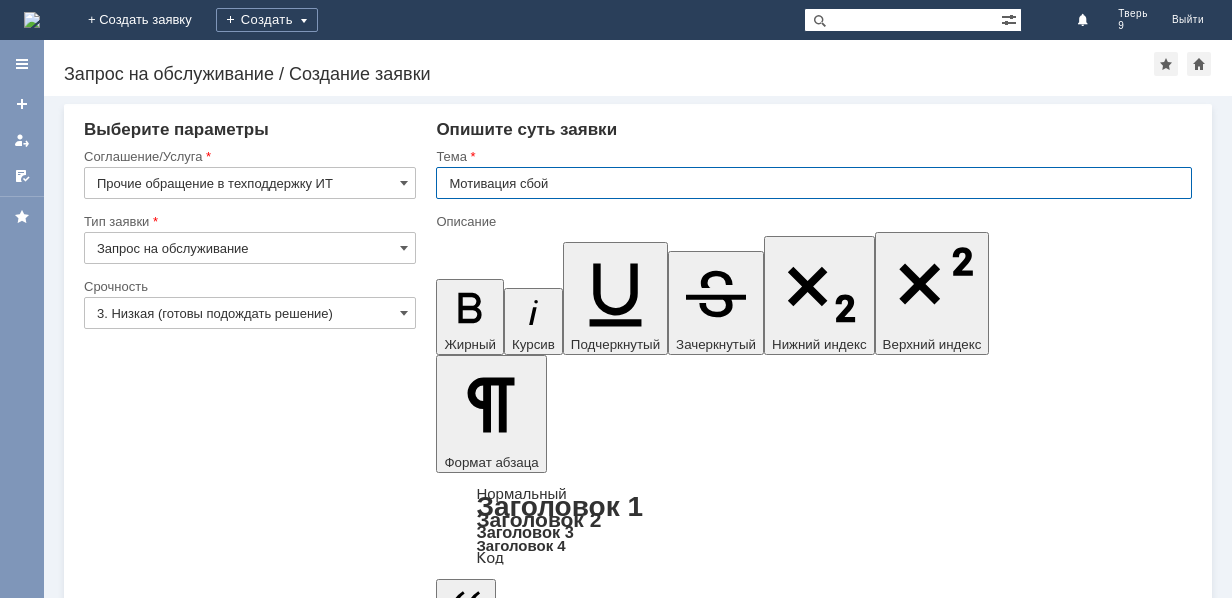 type on "Мотивация сбой" 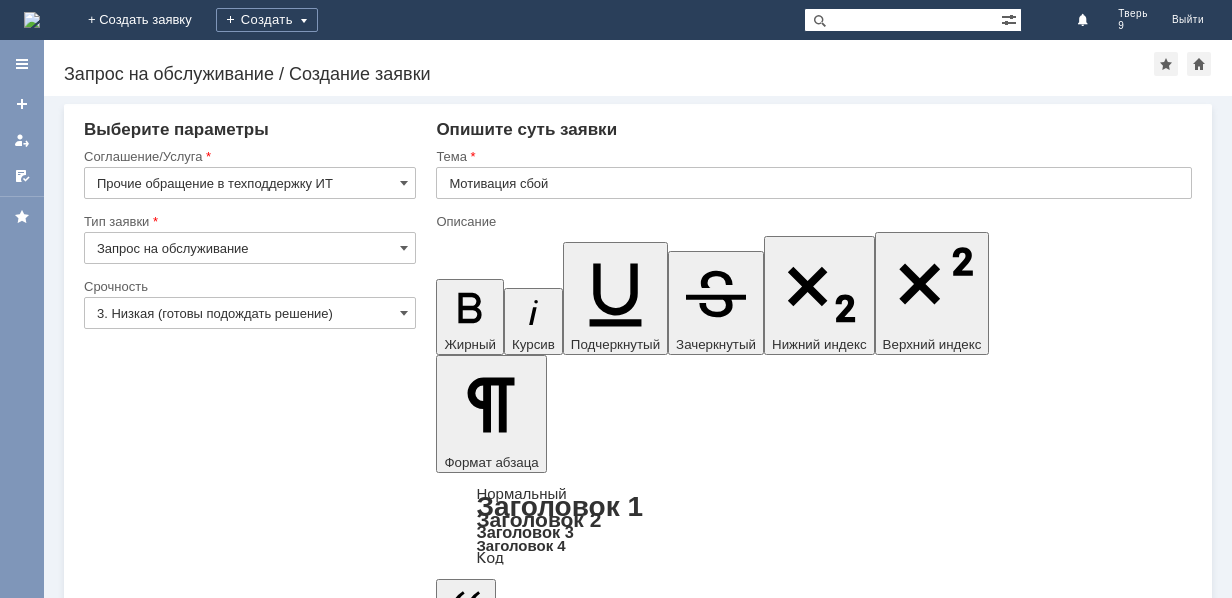 type 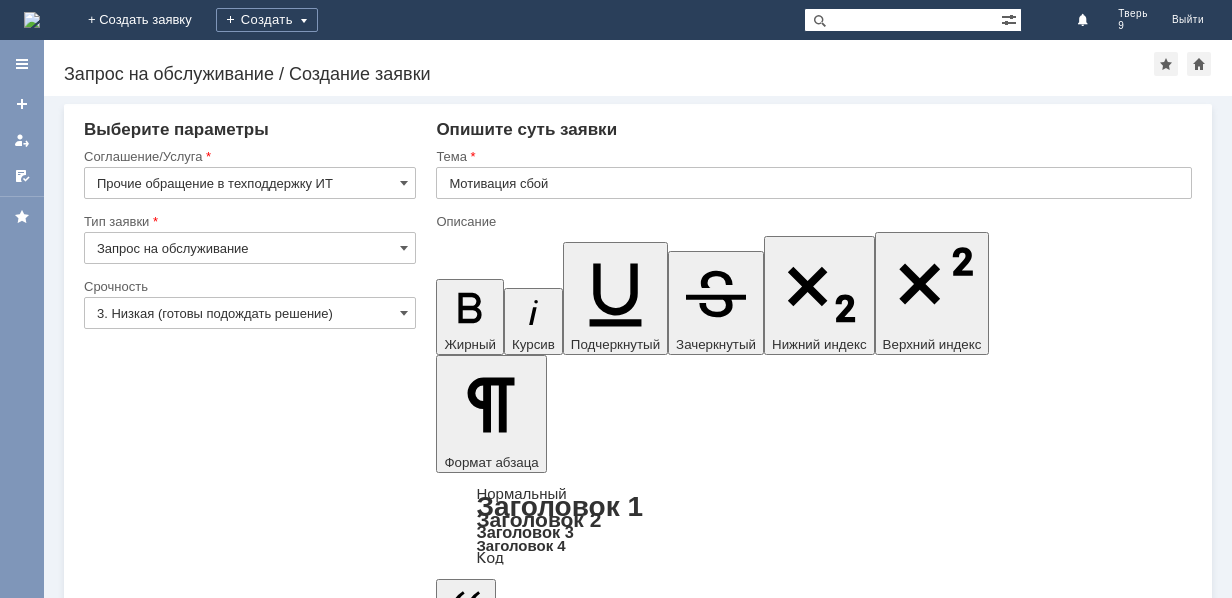 click on "Длительный период времени нет возможности посмотреть мотивацию" at bounding box center (599, 5099) 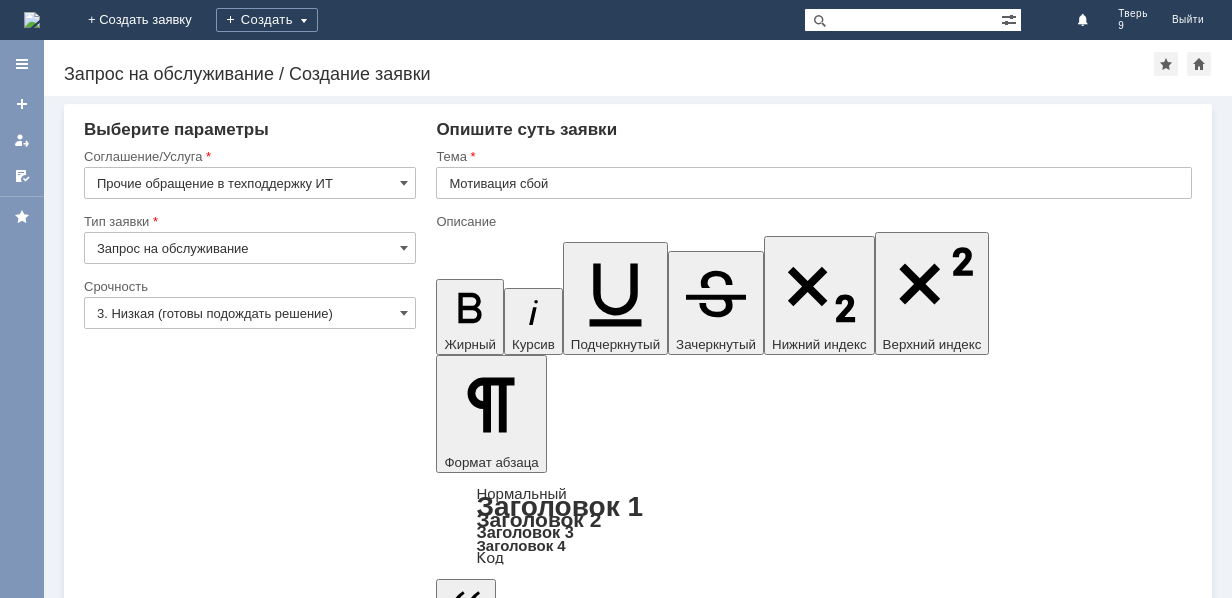 click on "Добавить файл" at bounding box center (512, 5252) 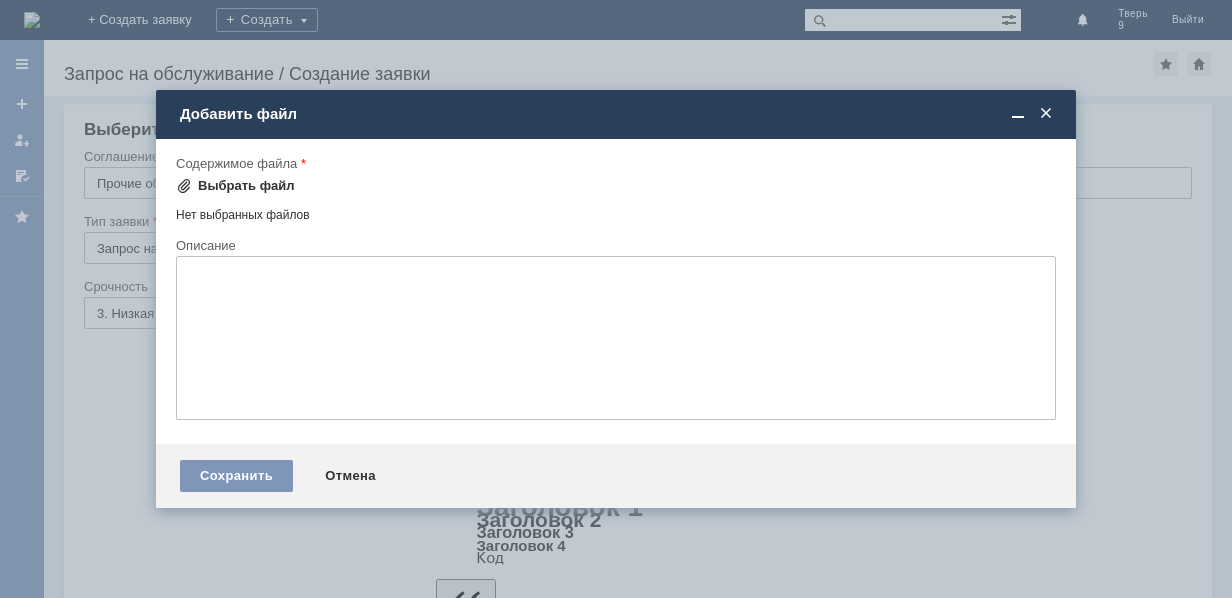 click on "Выбрать файл" at bounding box center (235, 186) 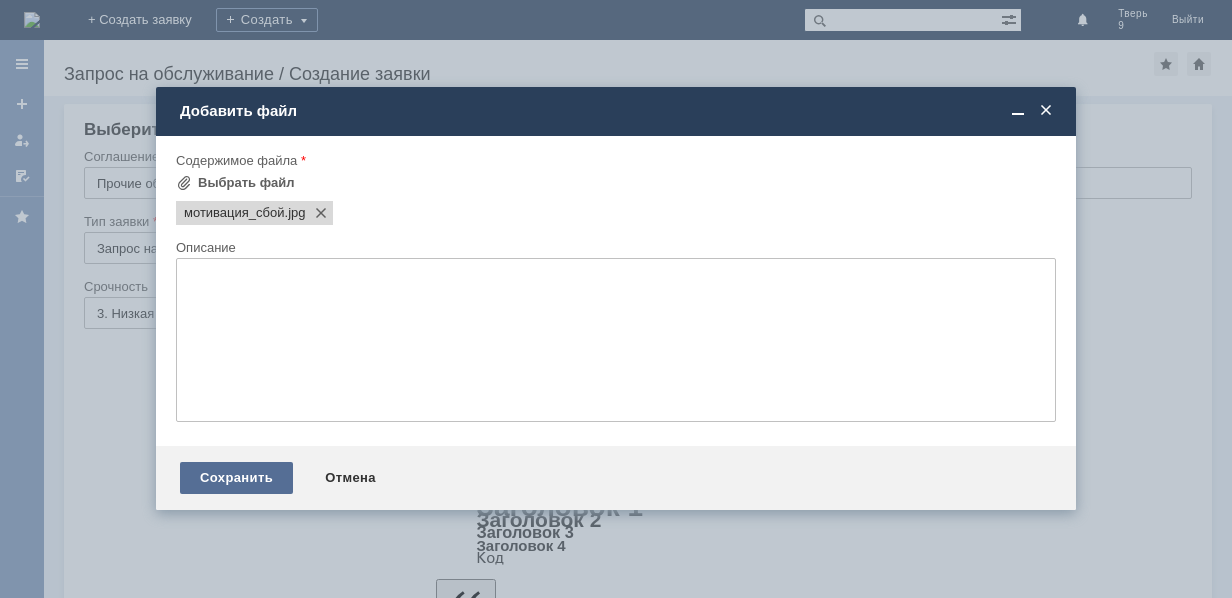 scroll, scrollTop: 0, scrollLeft: 0, axis: both 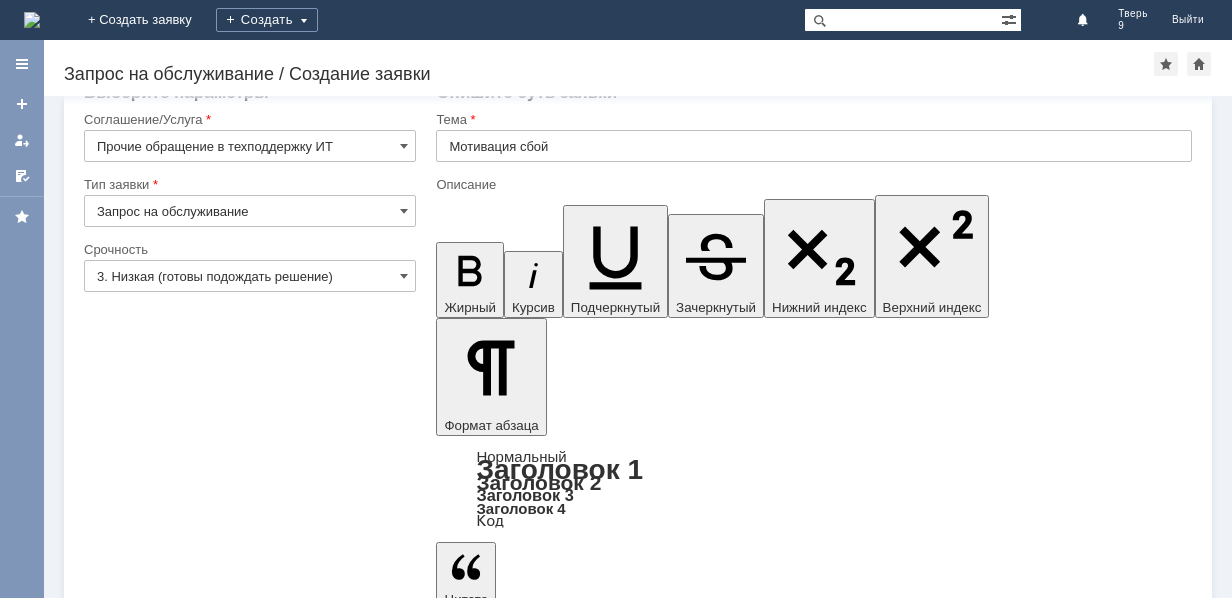 click on "Сохранить" at bounding box center [144, 5345] 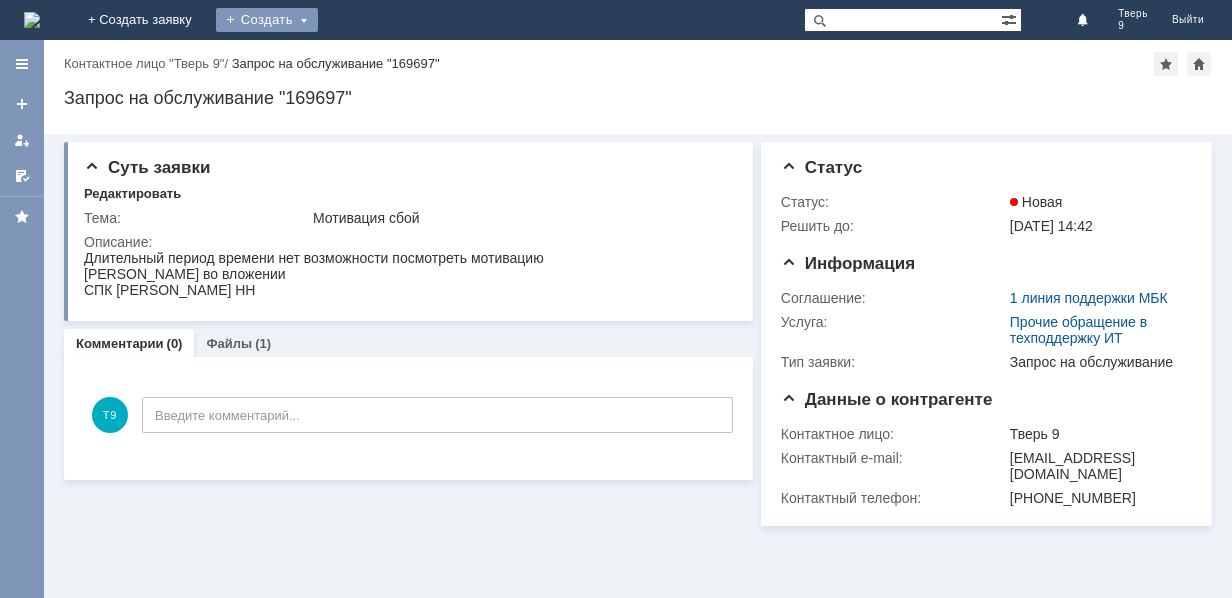 scroll, scrollTop: 0, scrollLeft: 0, axis: both 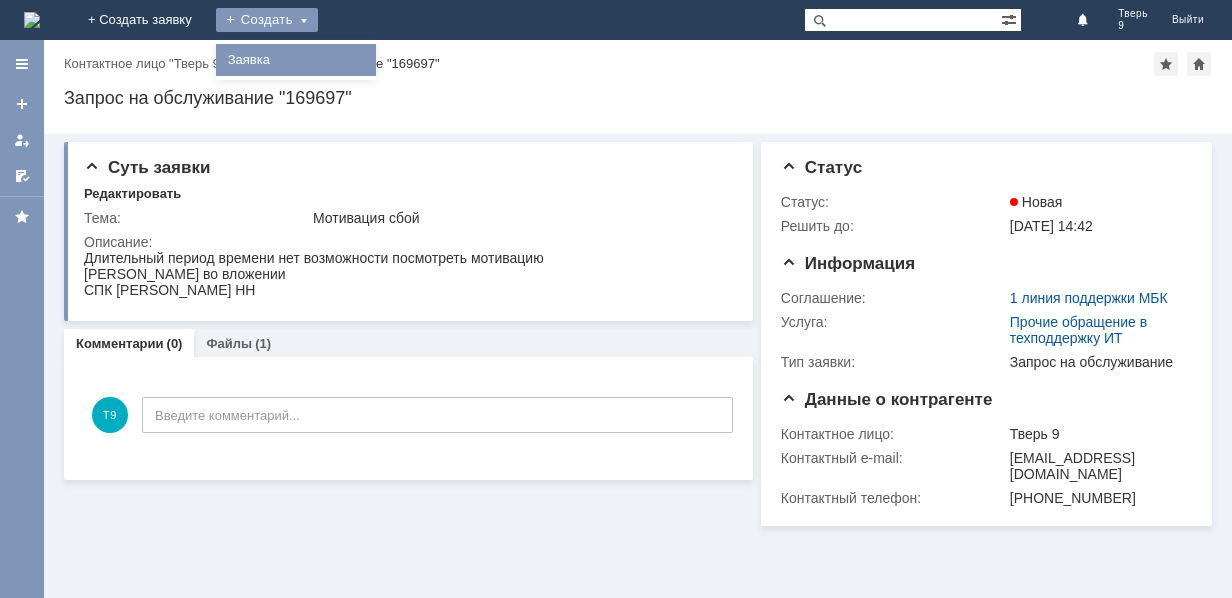 click on "Заявка" at bounding box center (296, 60) 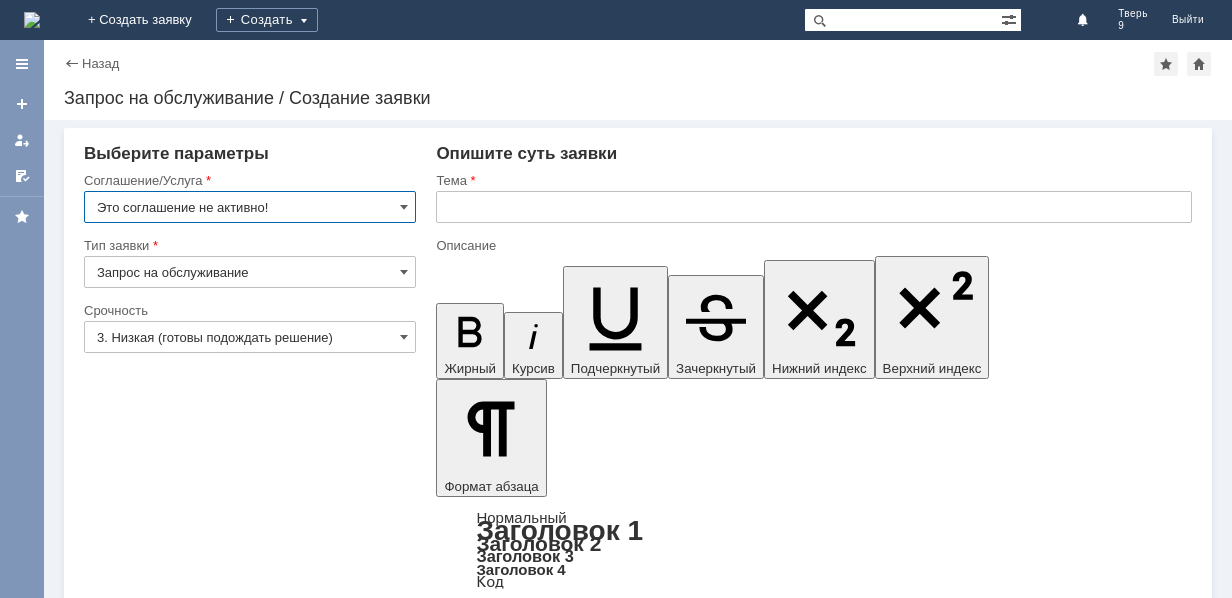 scroll, scrollTop: 0, scrollLeft: 0, axis: both 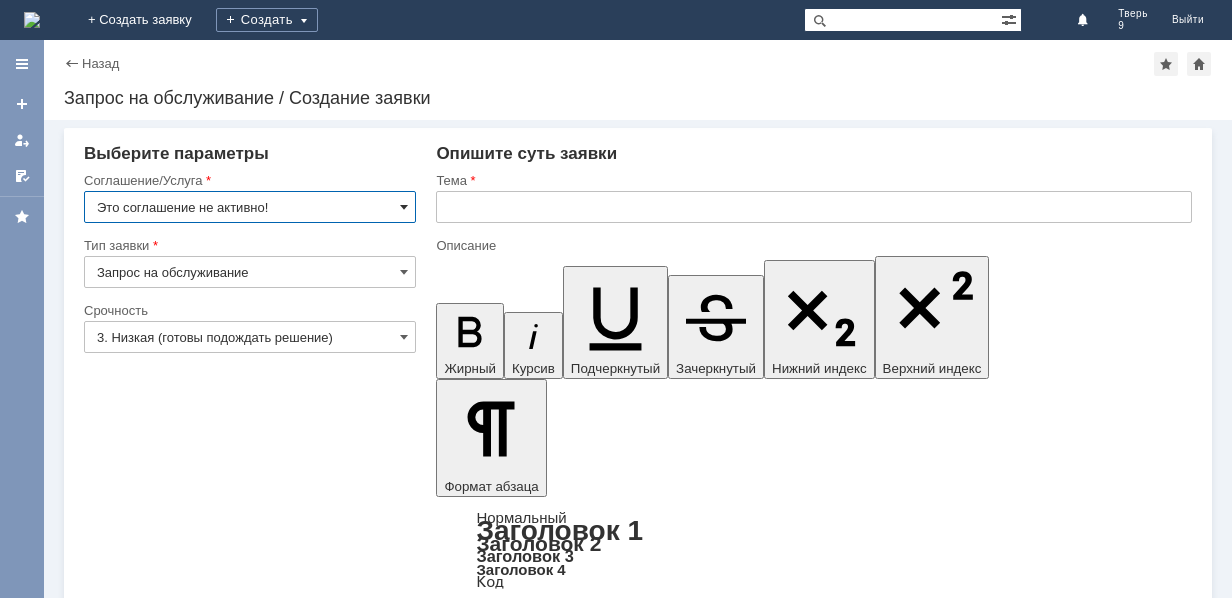 click at bounding box center [404, 207] 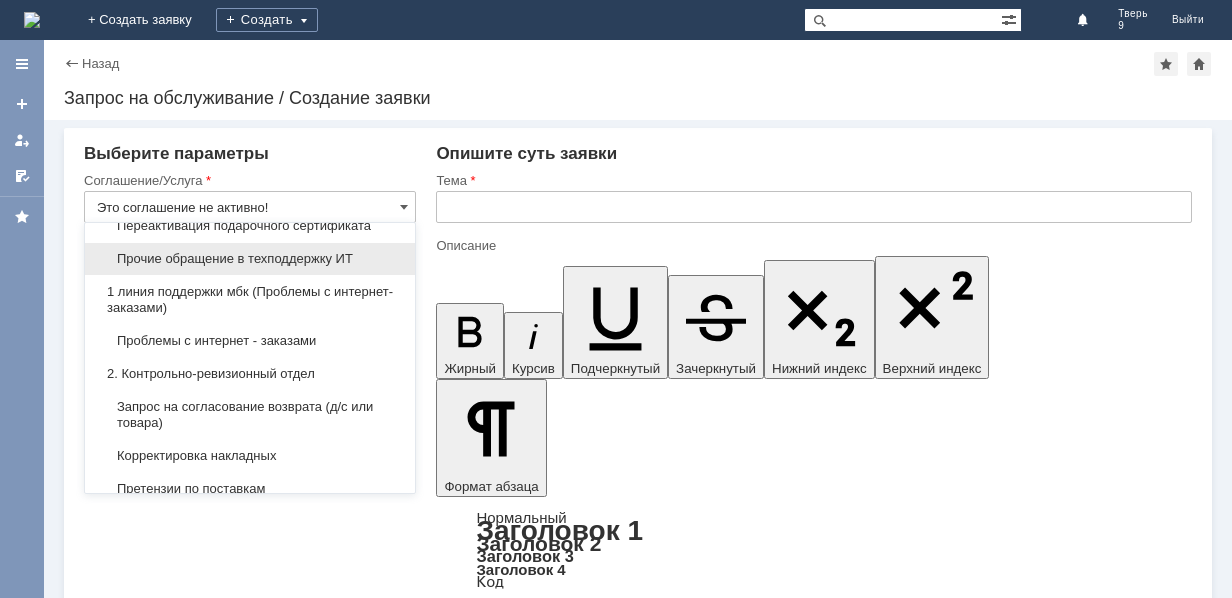 scroll, scrollTop: 200, scrollLeft: 0, axis: vertical 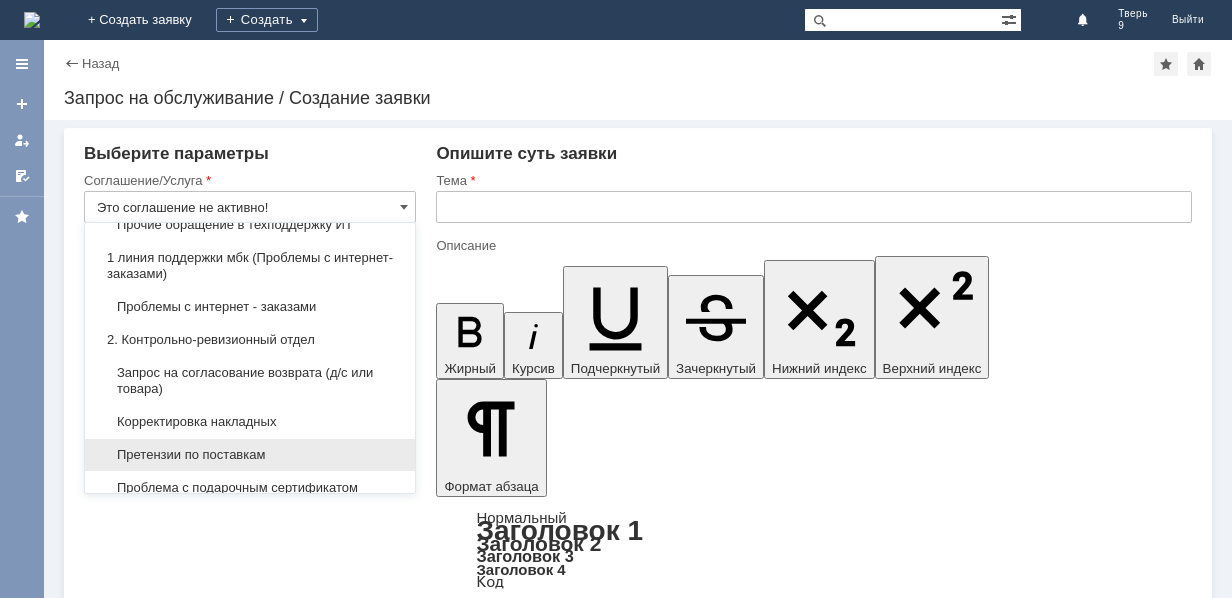 click on "Претензии по поставкам" at bounding box center [250, 455] 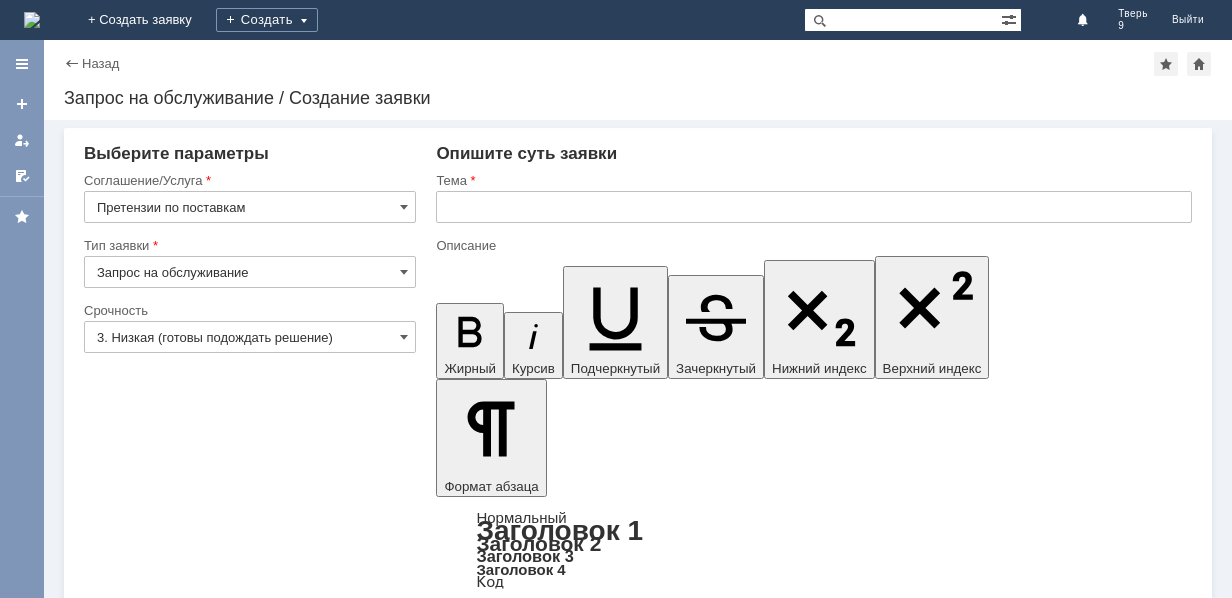 type on "Претензии по поставкам" 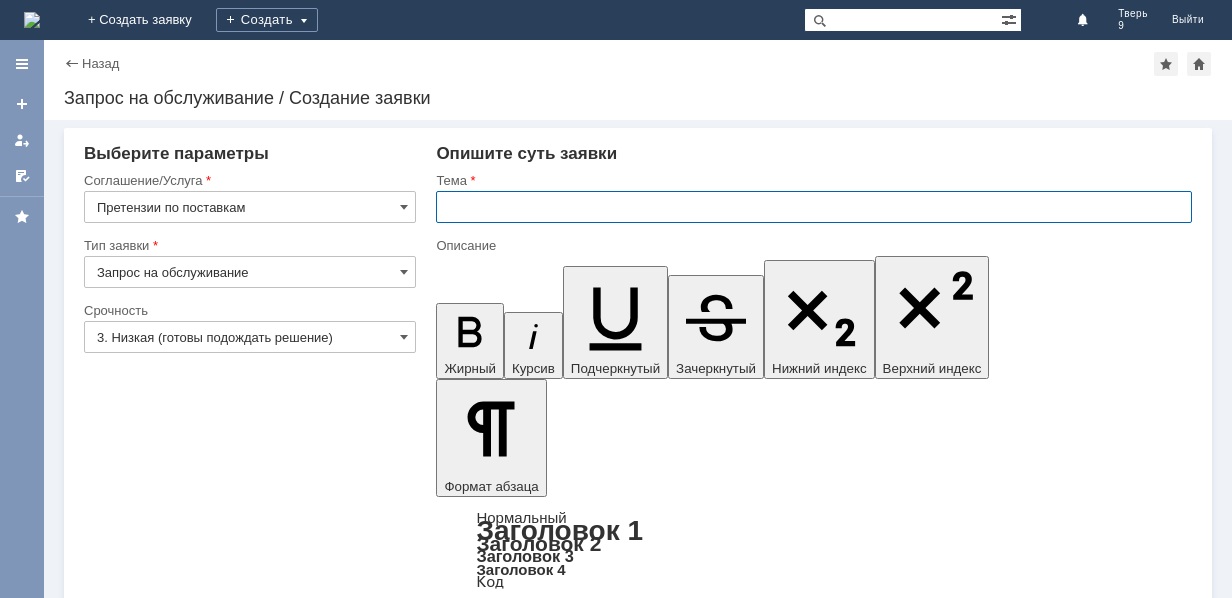 click at bounding box center [814, 207] 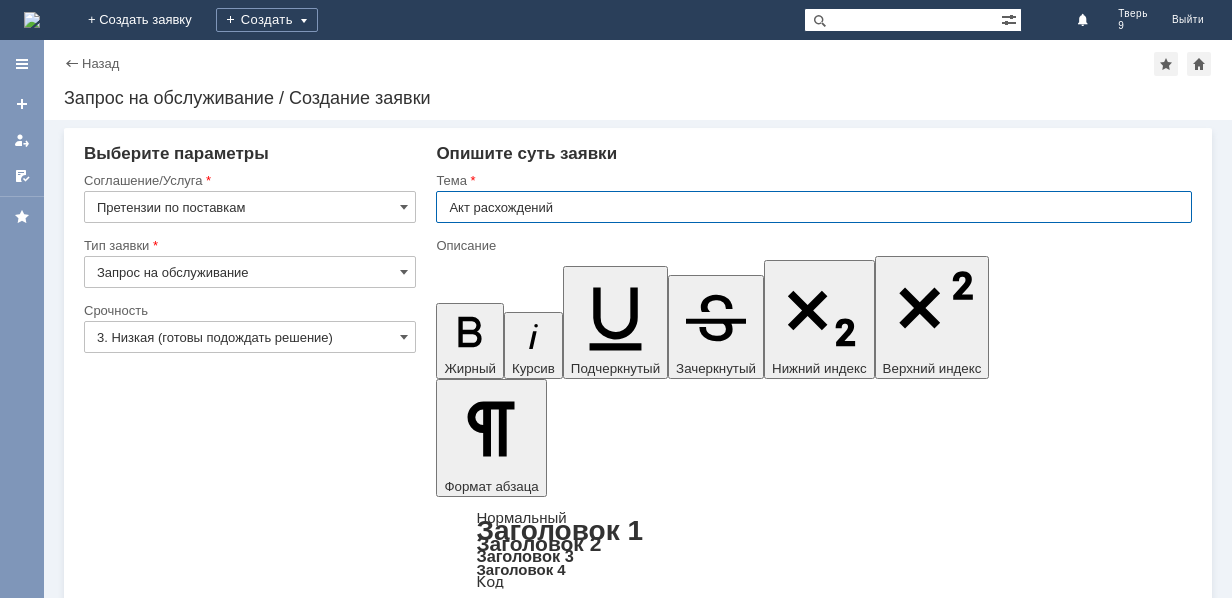 type on "Акт расхождений" 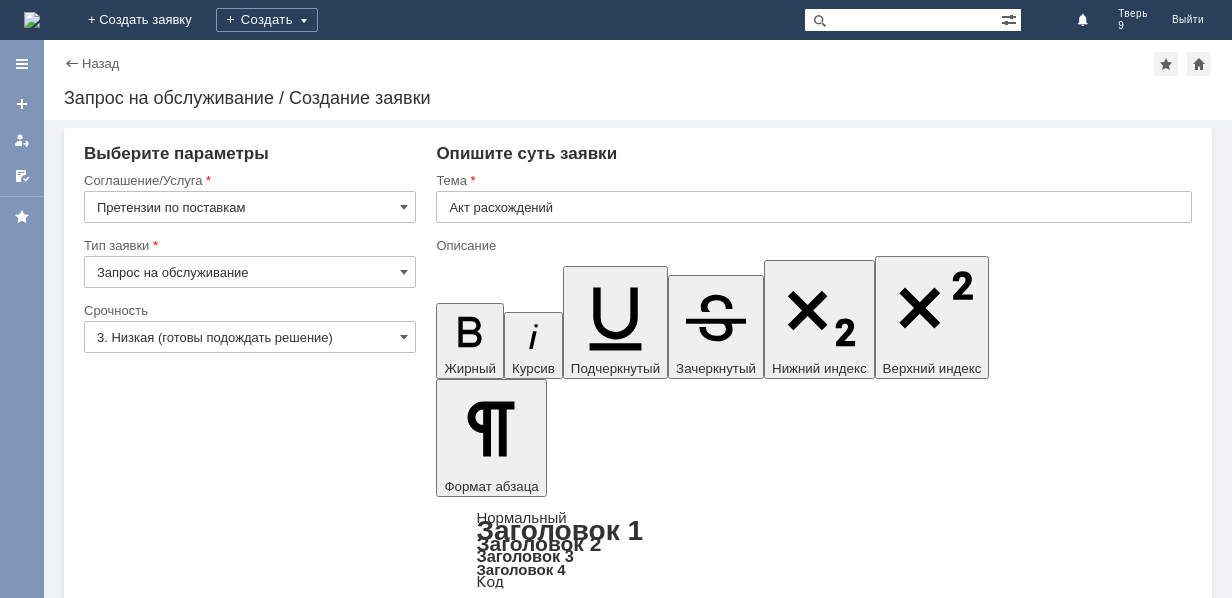type 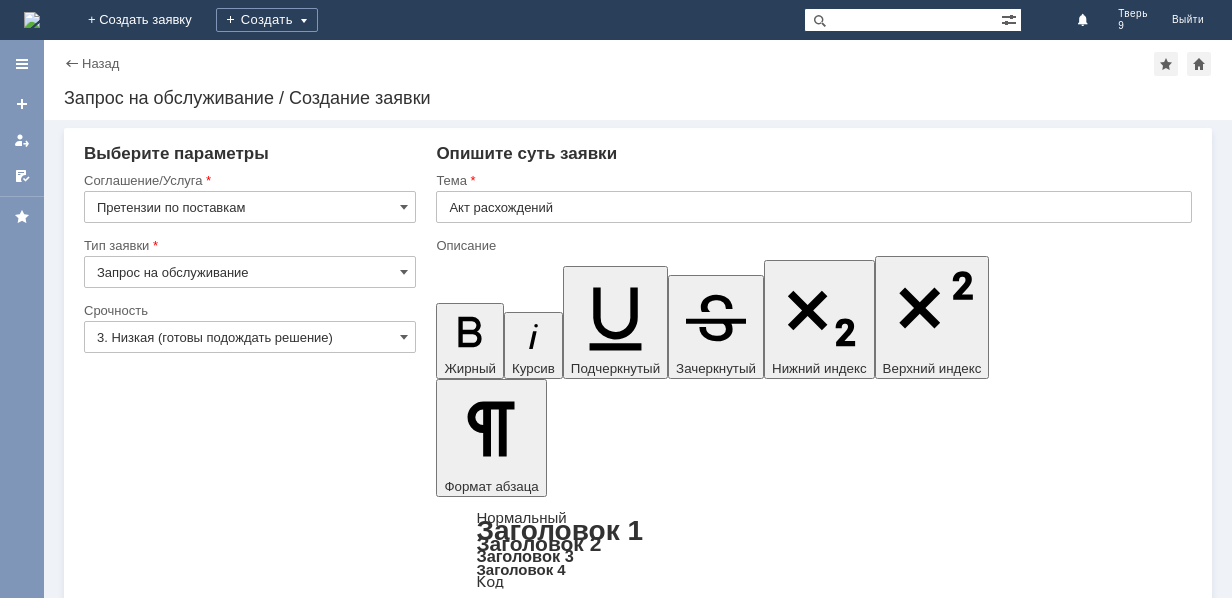 click on "Добавить файл" at bounding box center [512, 5276] 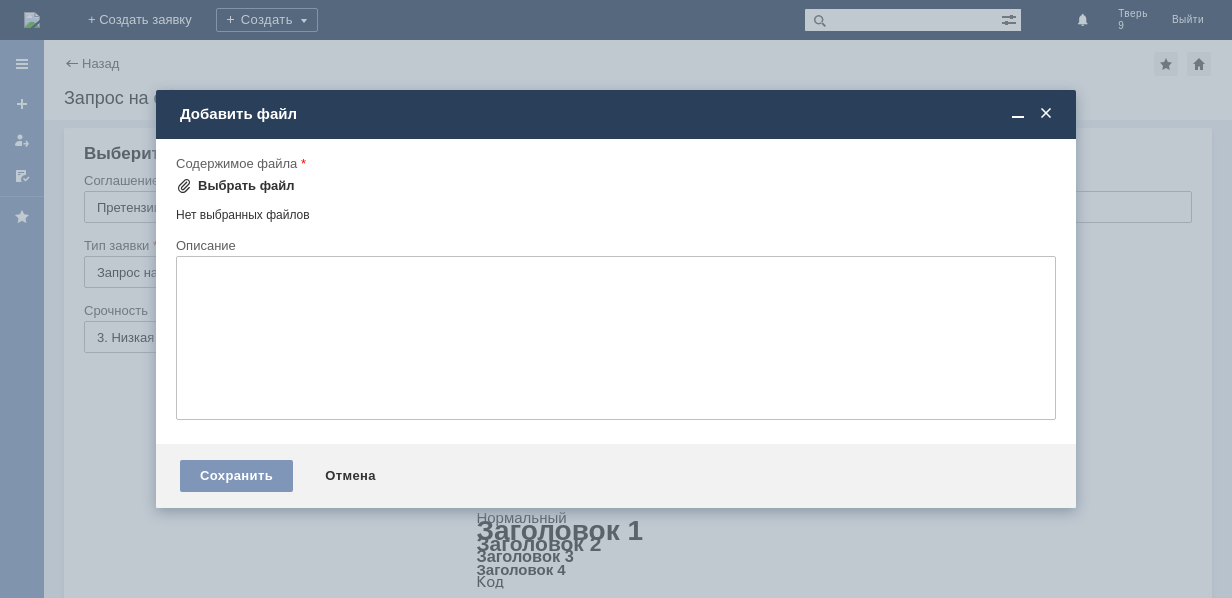 click on "Выбрать файл" at bounding box center (246, 186) 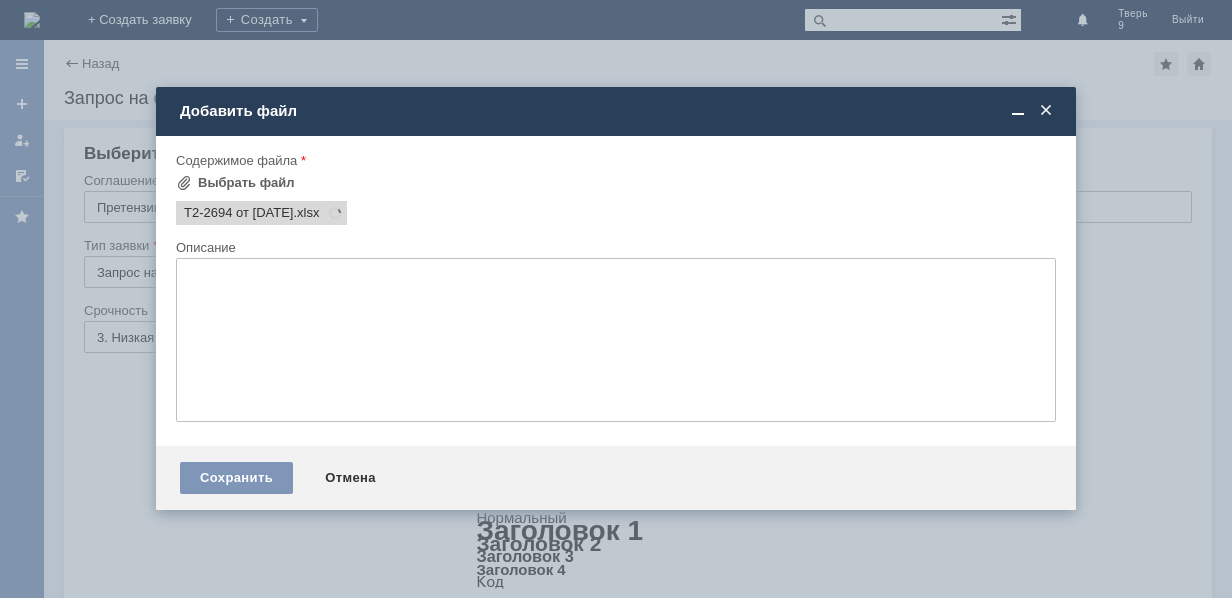 scroll, scrollTop: 0, scrollLeft: 0, axis: both 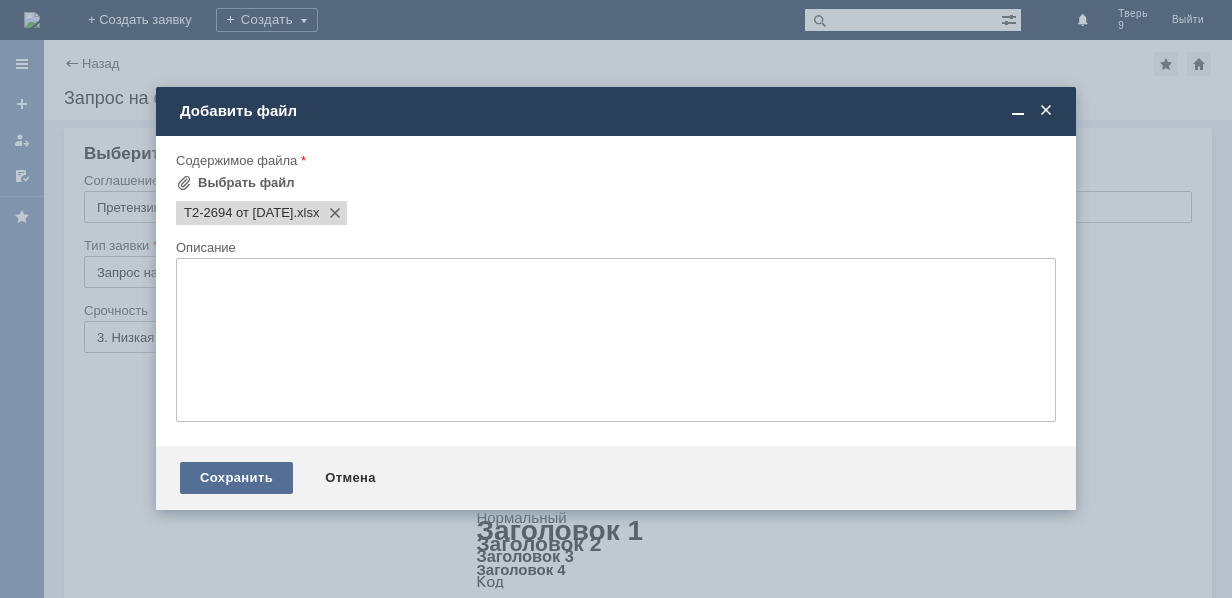 click on "Сохранить" at bounding box center (236, 478) 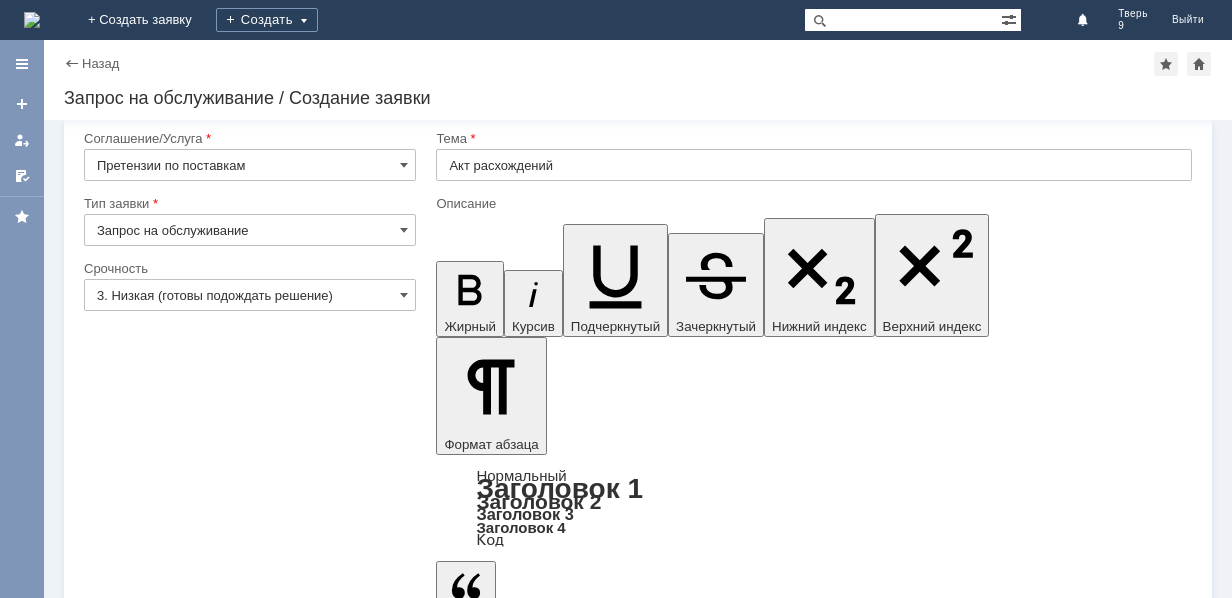 scroll, scrollTop: 61, scrollLeft: 0, axis: vertical 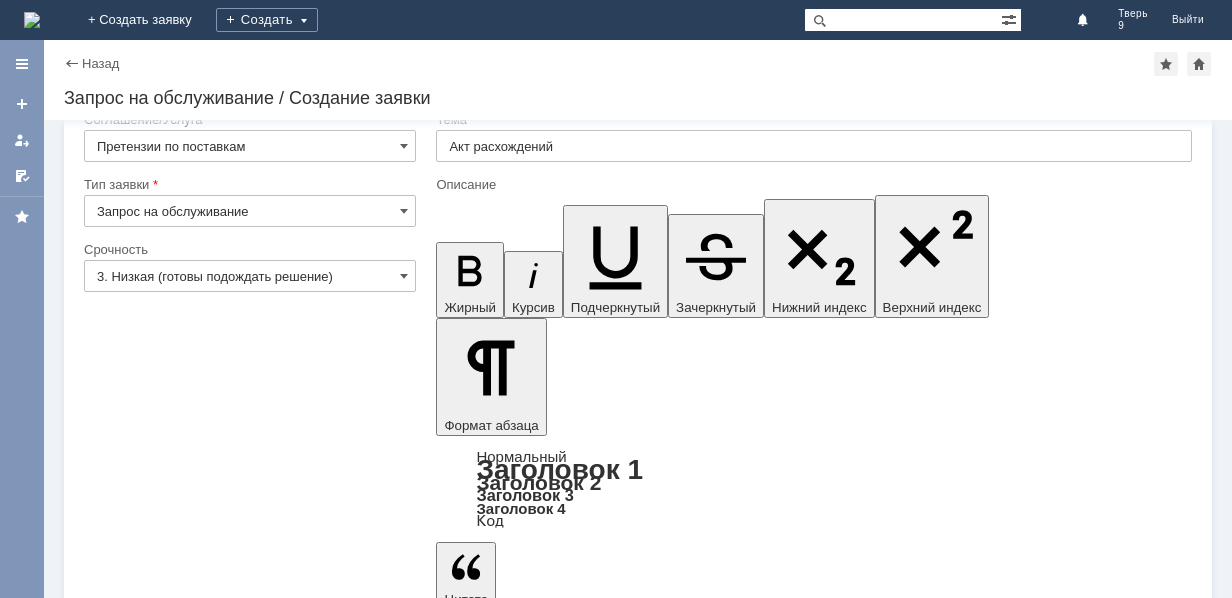 click on "Сохранить" at bounding box center [144, 5345] 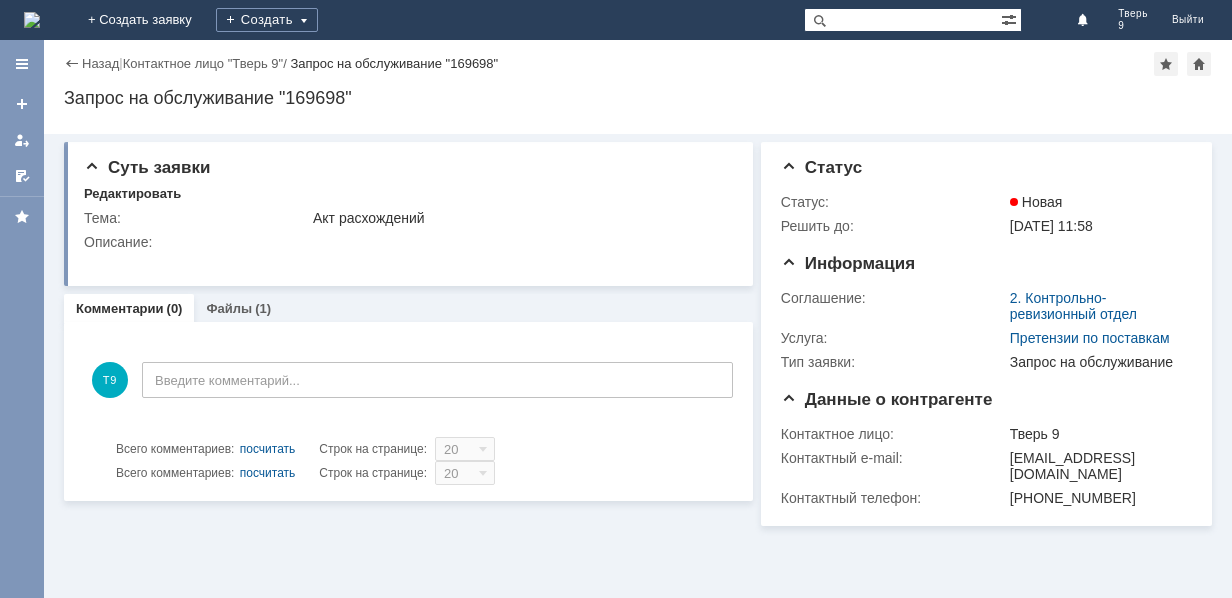 scroll, scrollTop: 0, scrollLeft: 0, axis: both 